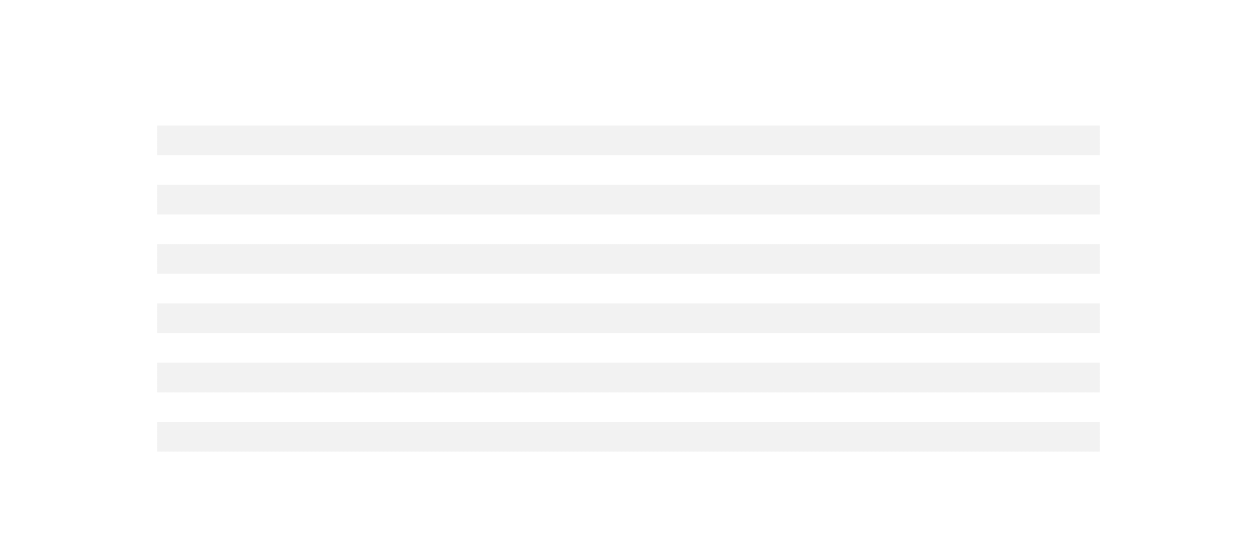 scroll, scrollTop: 0, scrollLeft: 0, axis: both 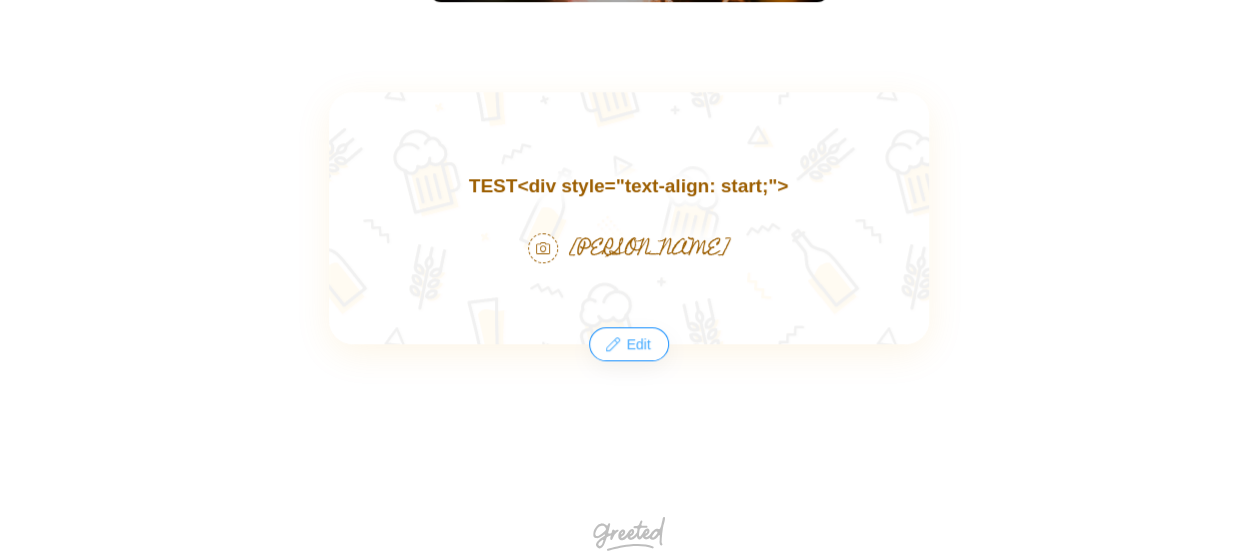 click on "Edit" at bounding box center [628, 344] 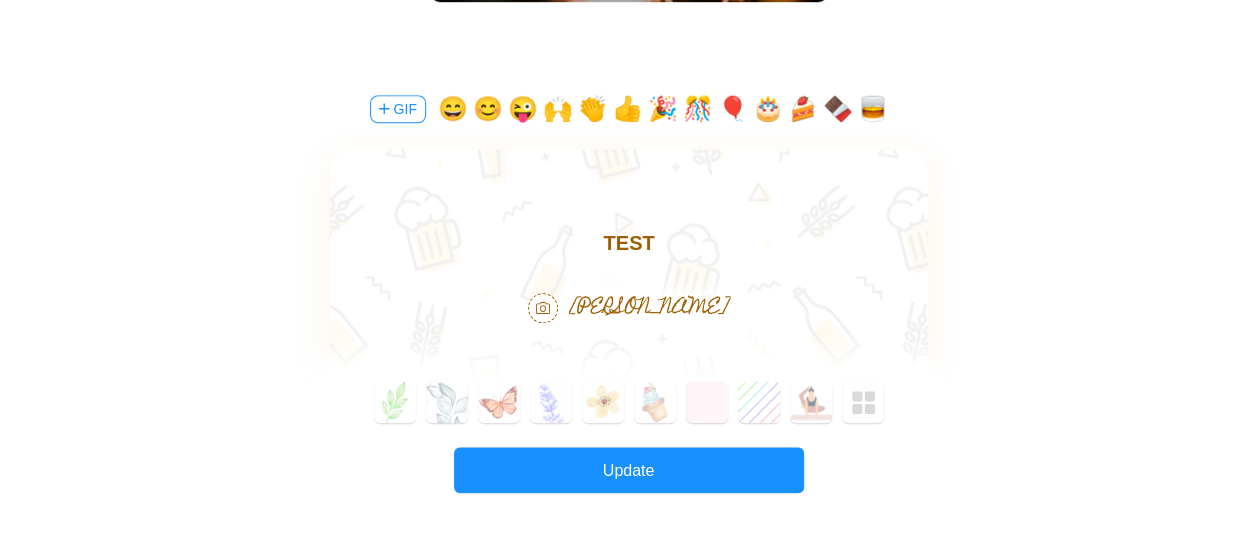 scroll, scrollTop: 0, scrollLeft: 0, axis: both 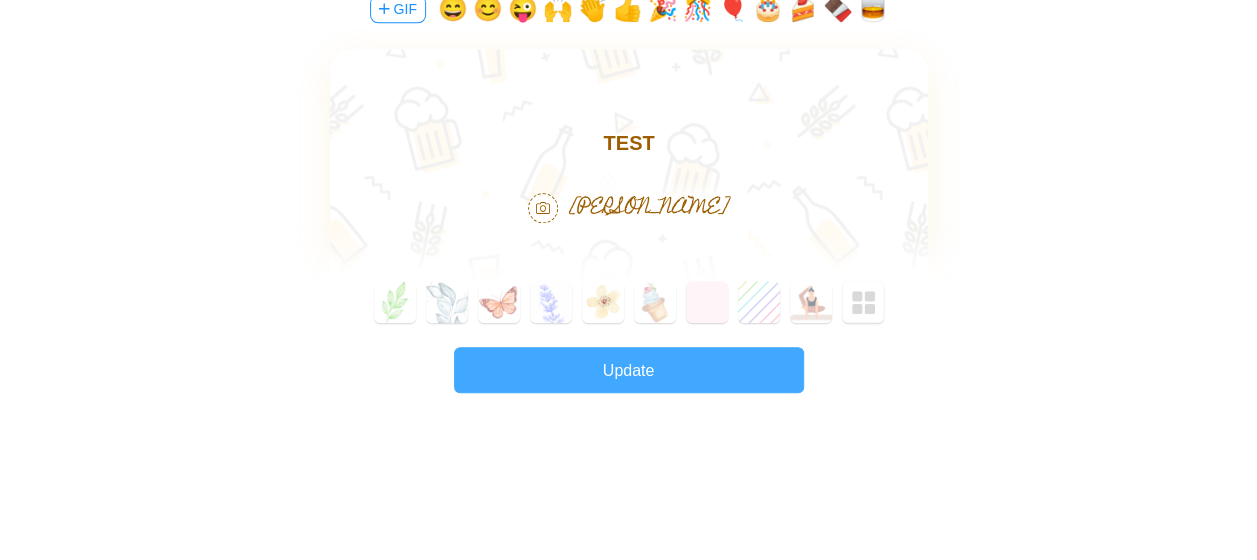 click on "Update" at bounding box center [629, 370] 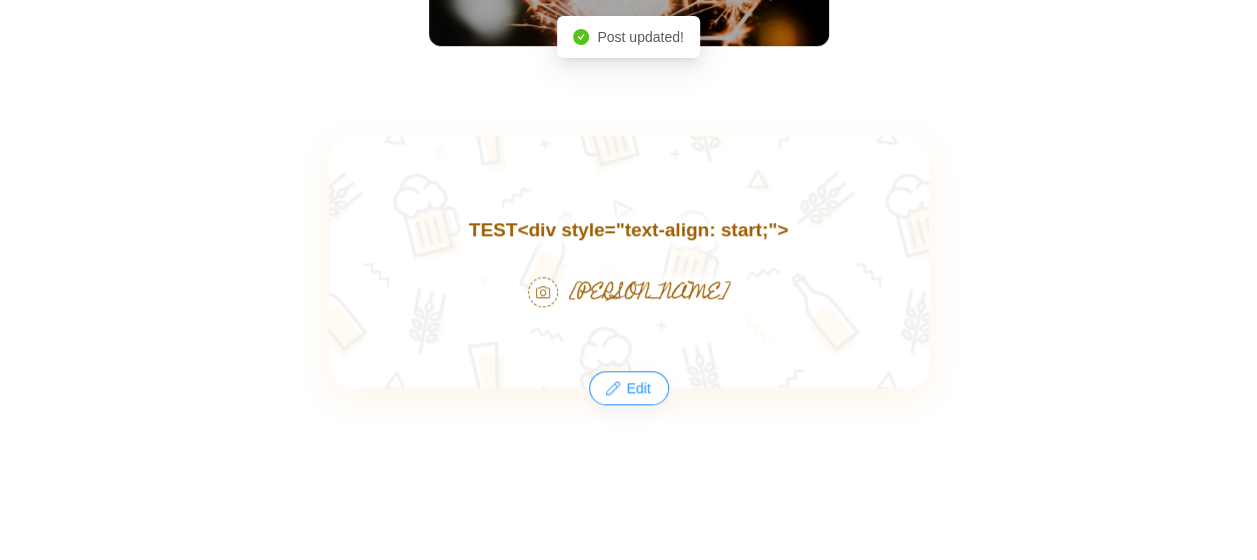 scroll, scrollTop: 796, scrollLeft: 0, axis: vertical 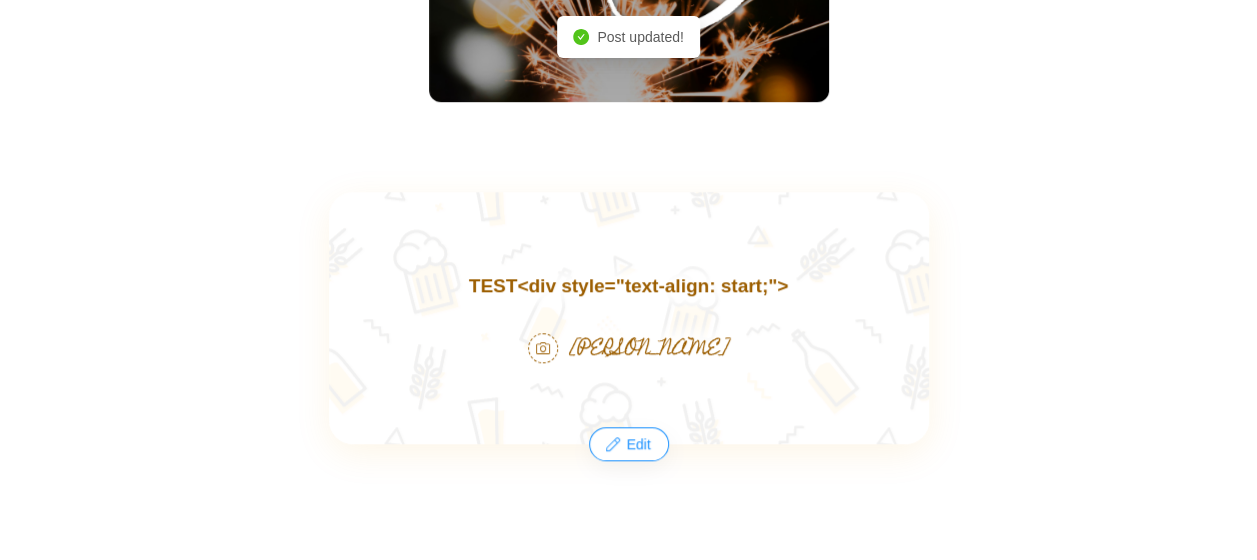 click on "TEST<div style="text-align: start;"> [PERSON_NAME]" at bounding box center (629, 318) 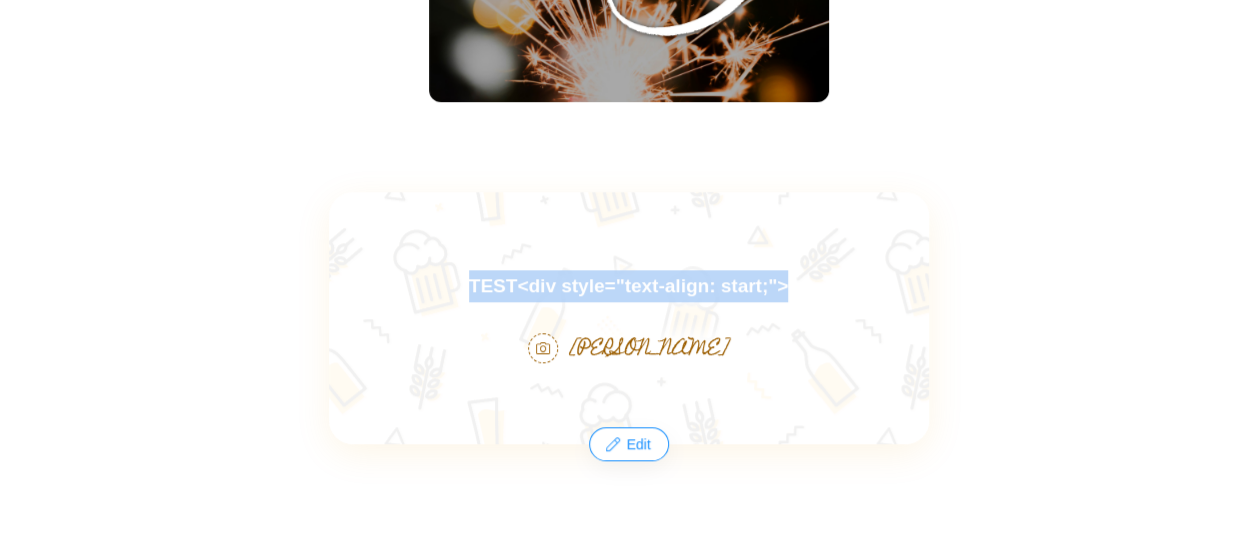 drag, startPoint x: 790, startPoint y: 287, endPoint x: 472, endPoint y: 274, distance: 318.26562 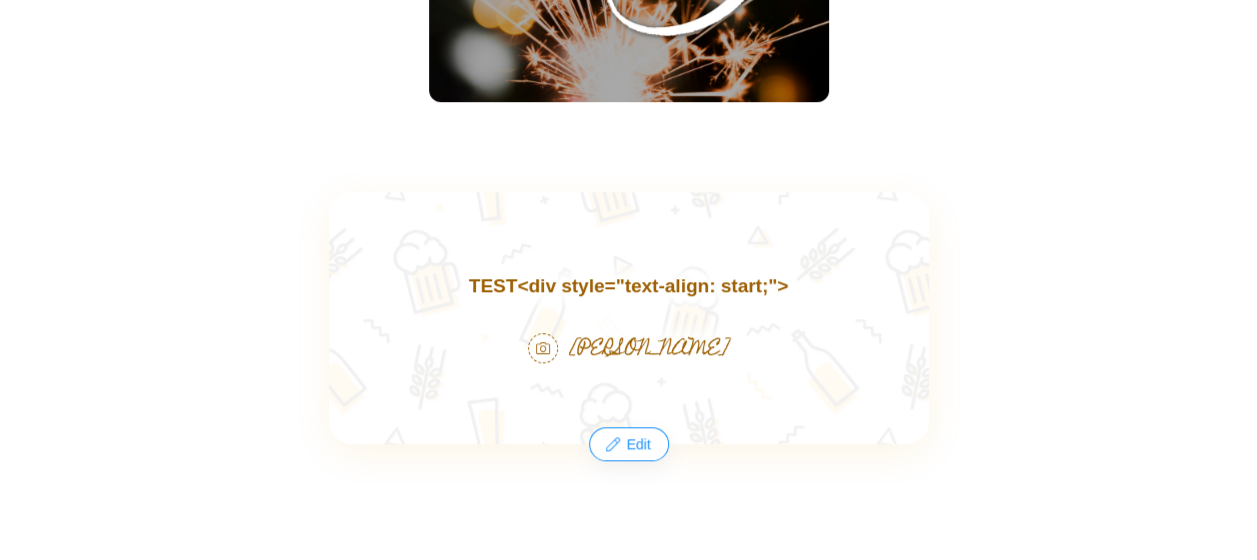 click on "TEST<div style="text-align: start;"> [PERSON_NAME]" at bounding box center (629, 318) 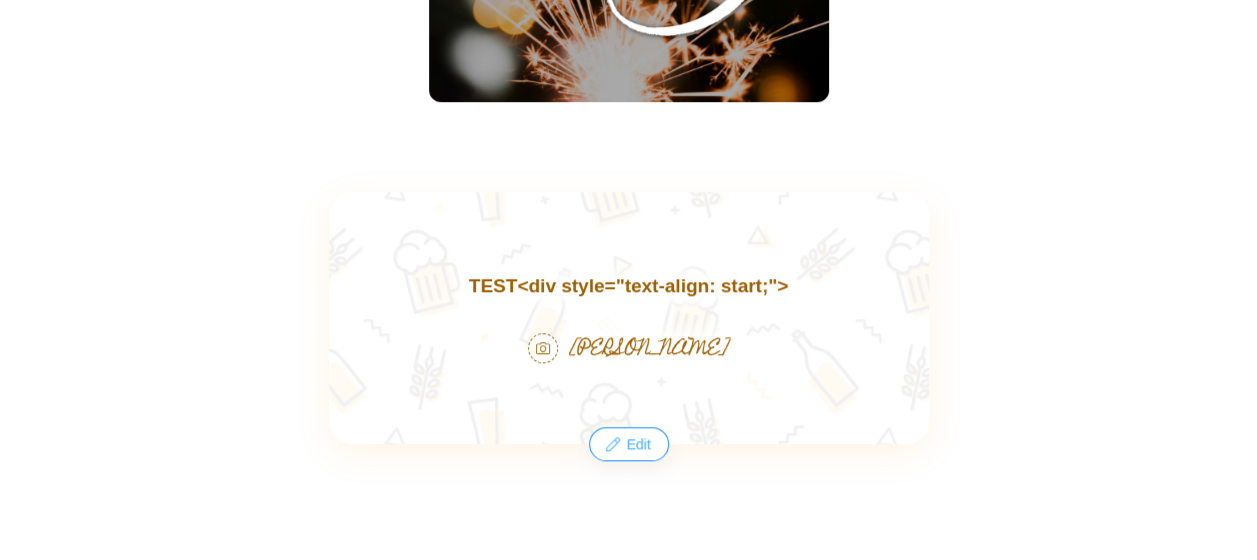 click on "Edit" at bounding box center [628, 444] 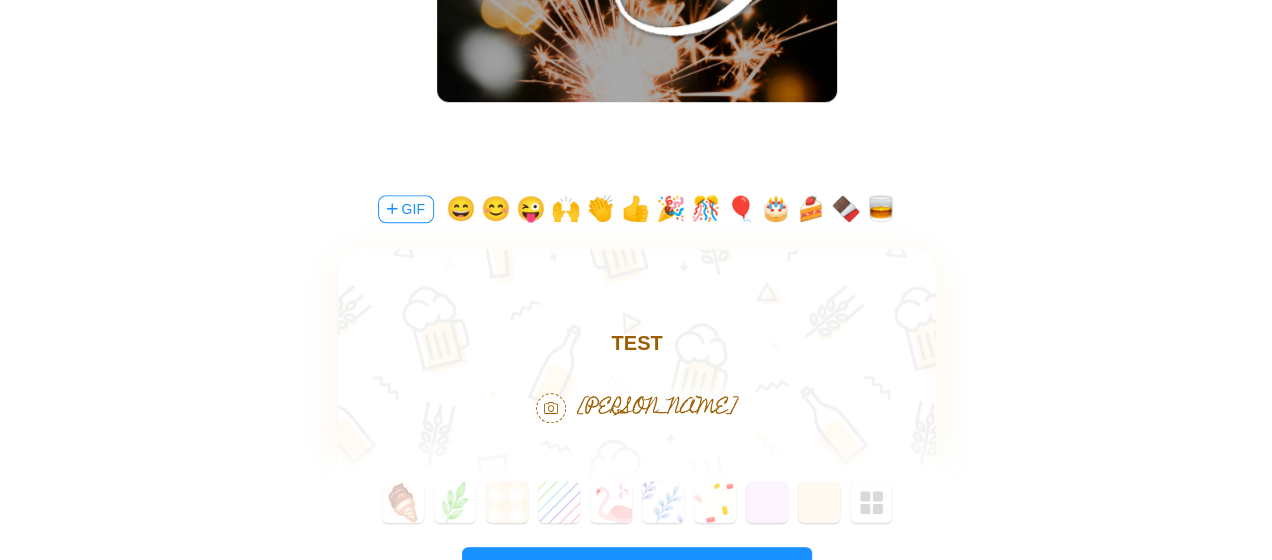 scroll, scrollTop: 0, scrollLeft: 0, axis: both 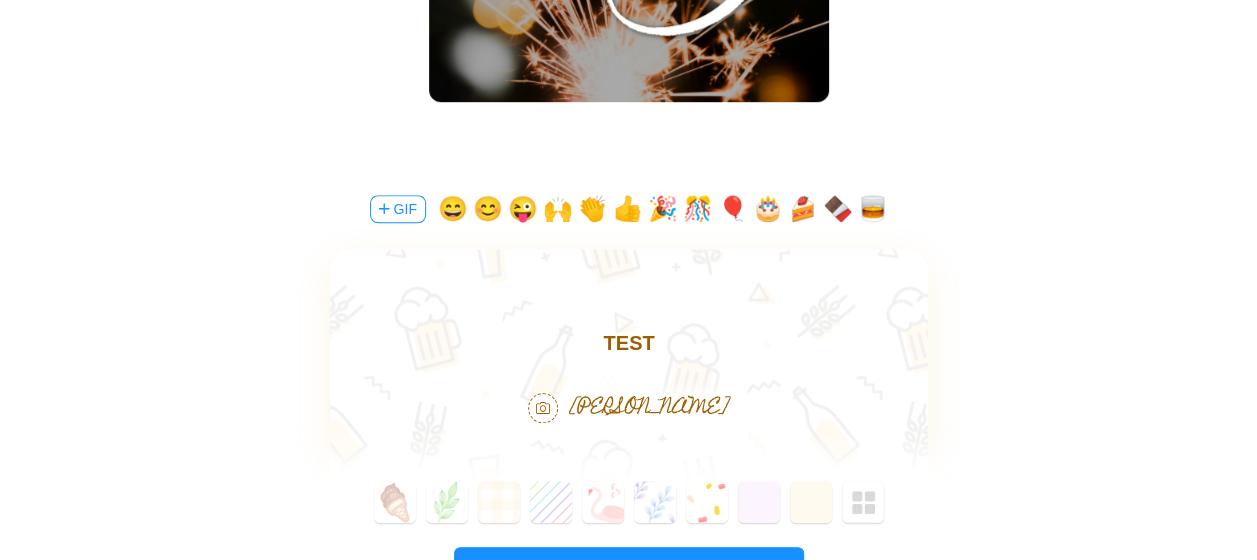 click on "TEST" at bounding box center (628, 343) 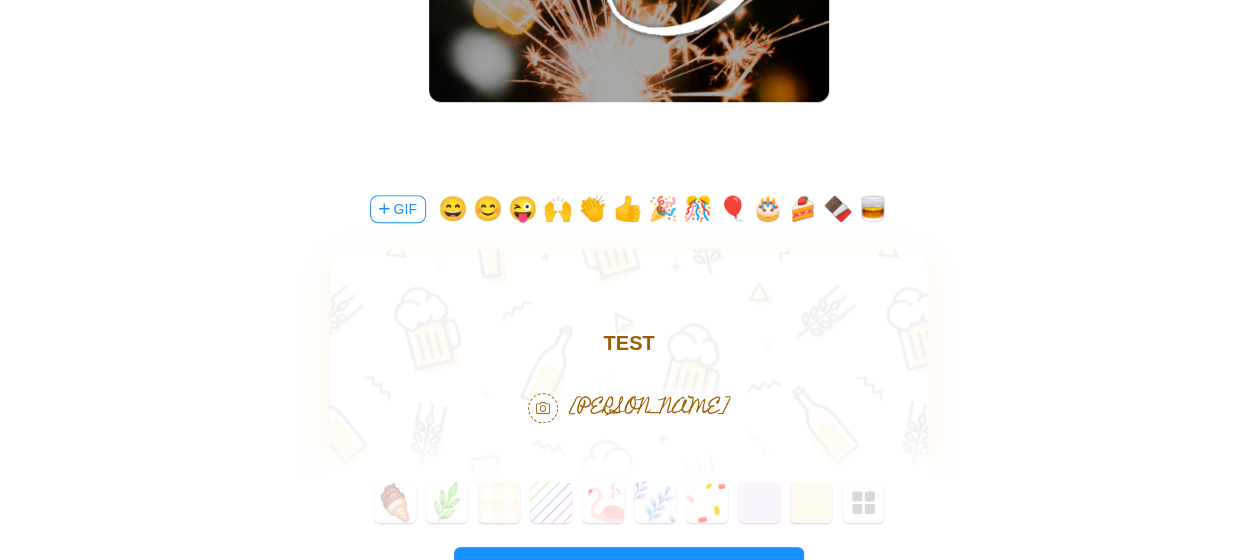type 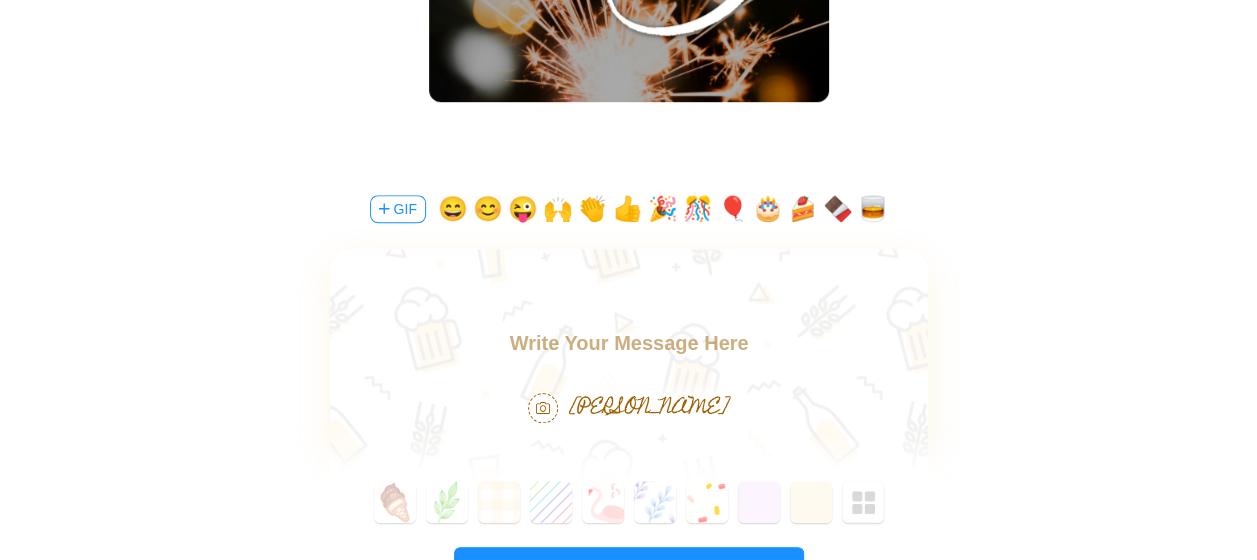 click on "GIF" at bounding box center (398, 209) 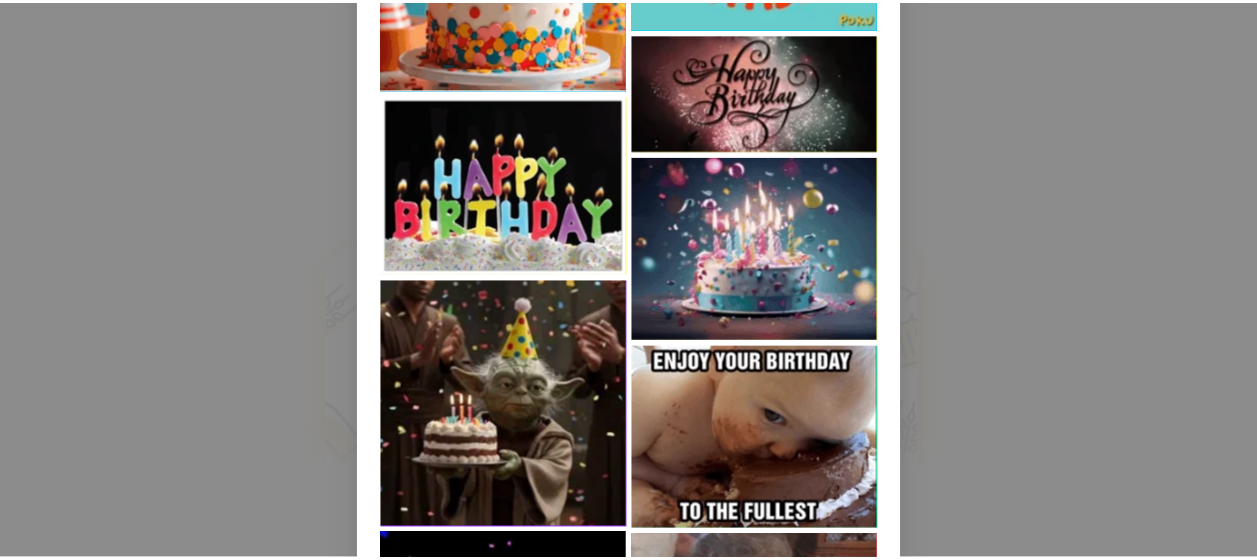 scroll, scrollTop: 0, scrollLeft: 0, axis: both 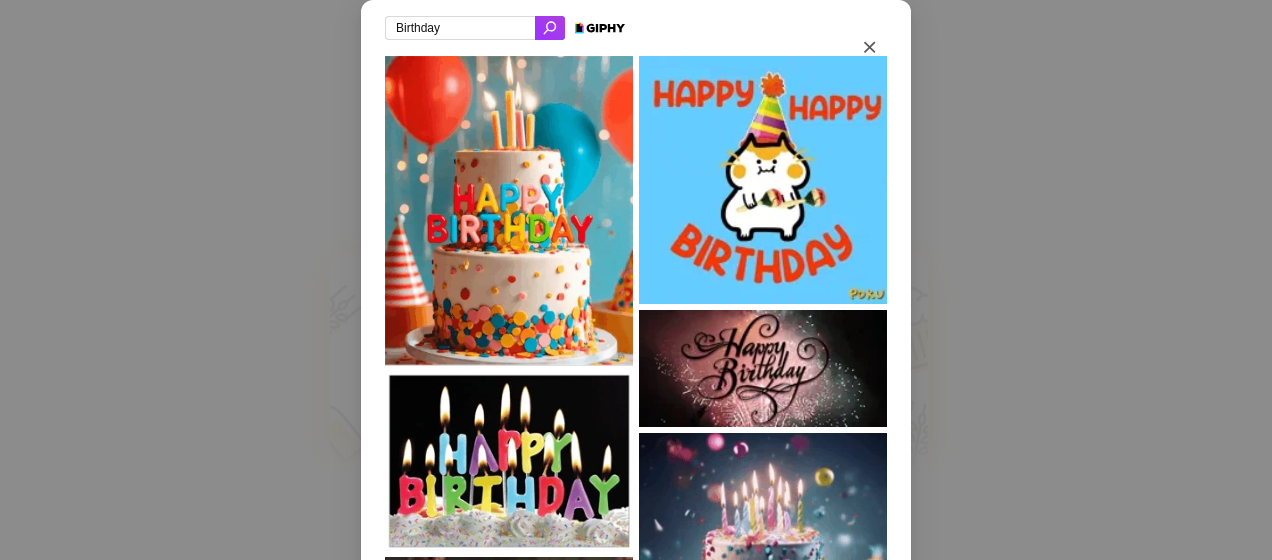 click at bounding box center (509, 211) 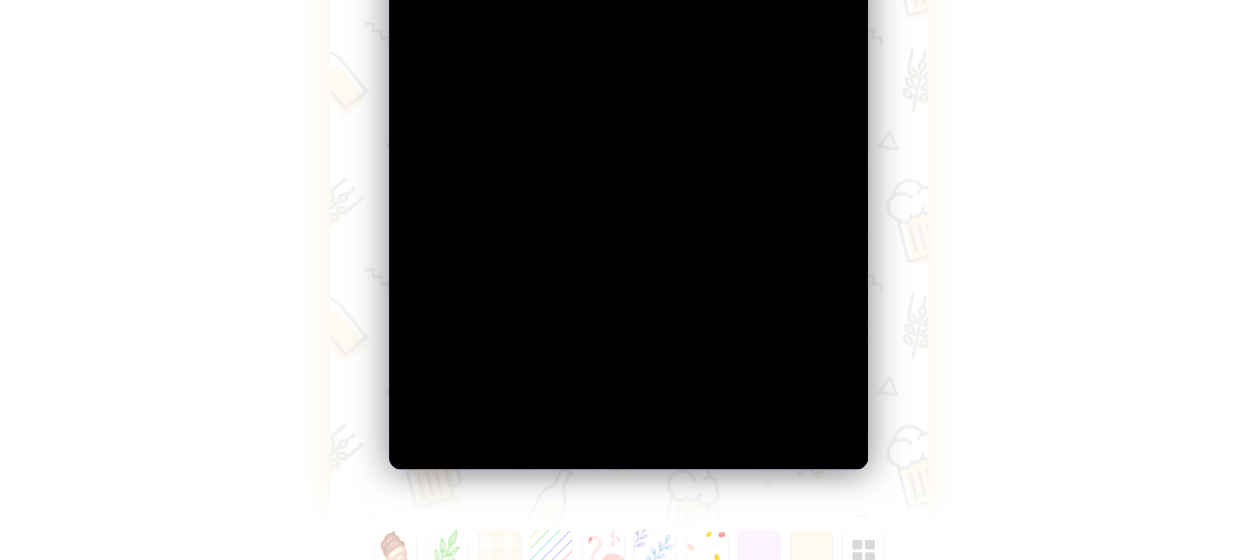 scroll, scrollTop: 896, scrollLeft: 0, axis: vertical 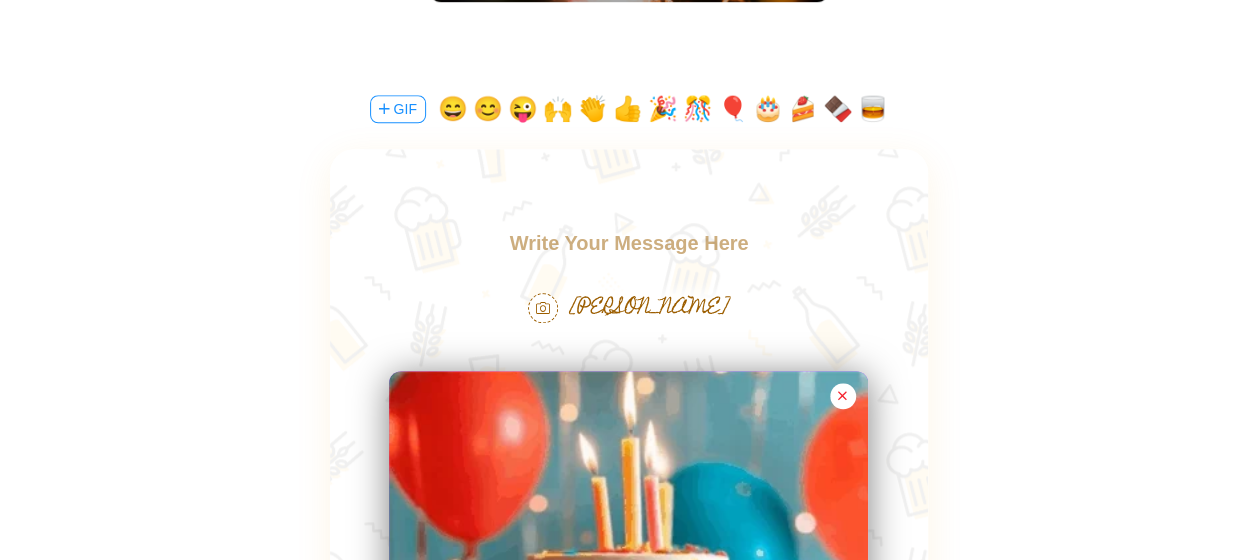 click on "[PERSON_NAME]" at bounding box center (629, 599) 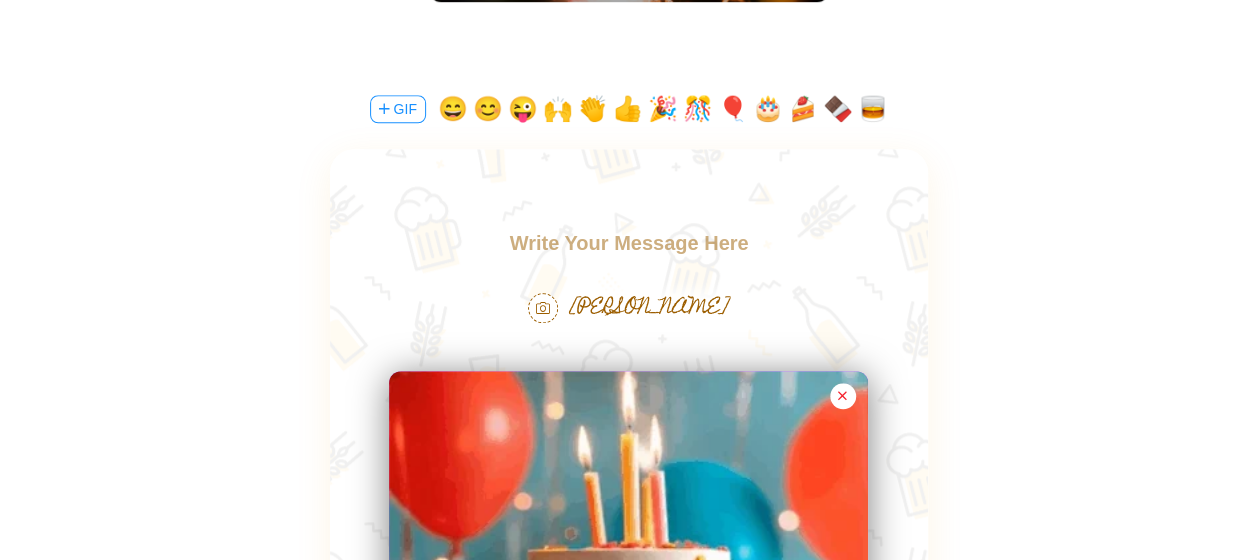 click at bounding box center [628, 243] 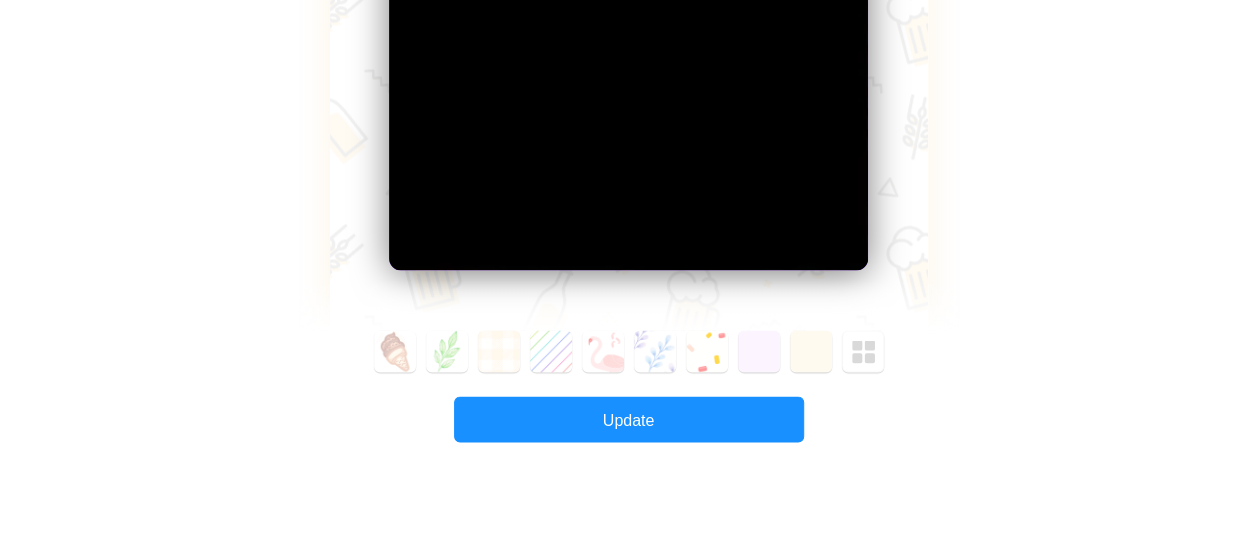scroll, scrollTop: 1596, scrollLeft: 0, axis: vertical 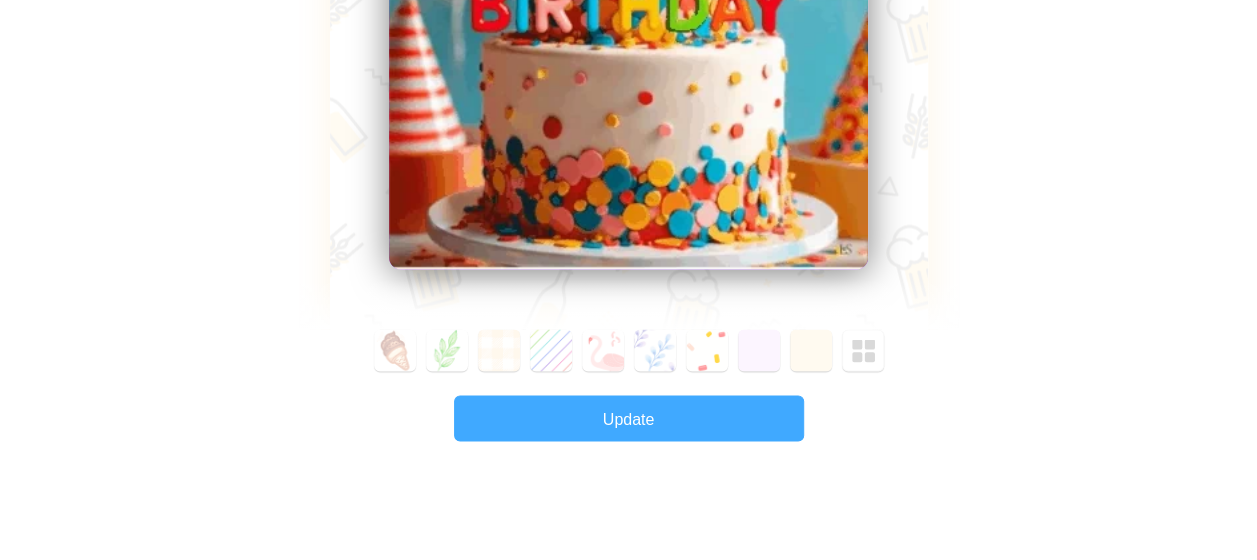 click on "Update" at bounding box center [629, 418] 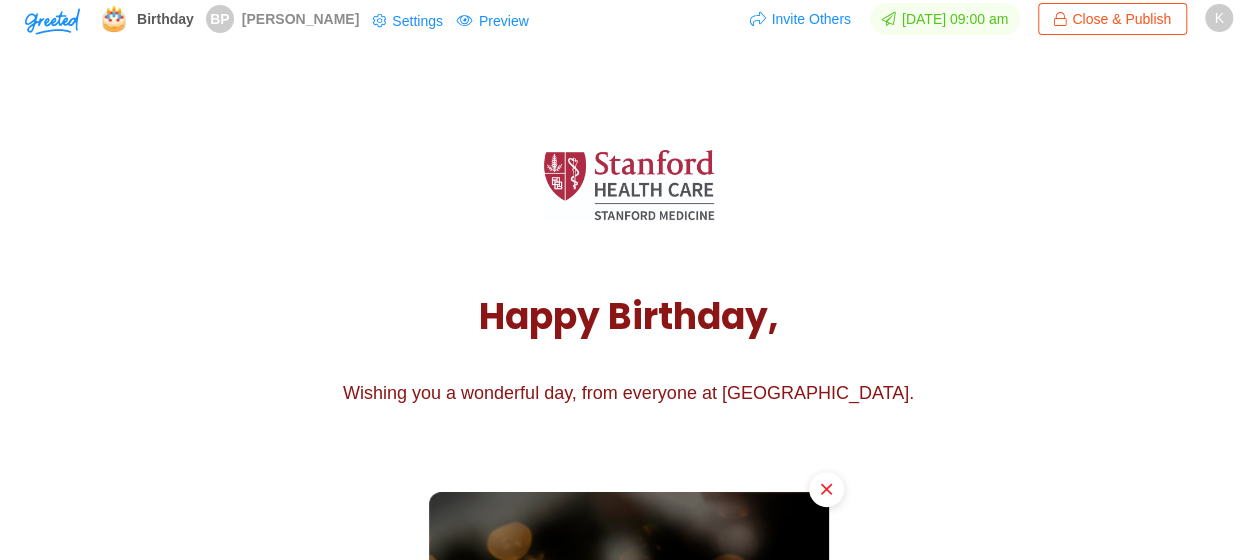 scroll, scrollTop: 0, scrollLeft: 0, axis: both 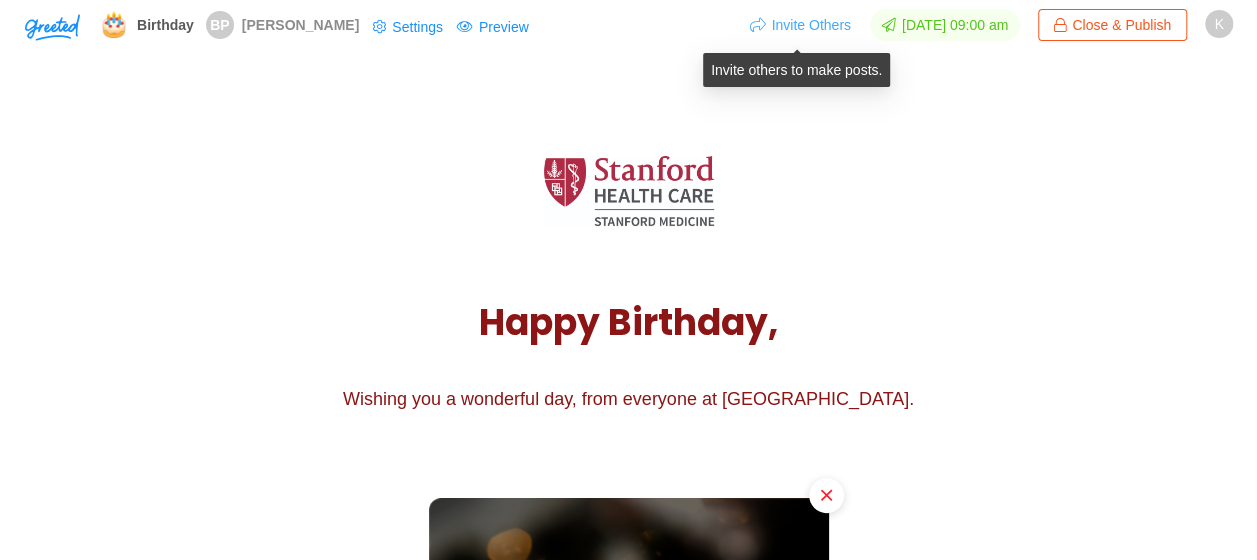 click on "Invite Others" at bounding box center [799, 25] 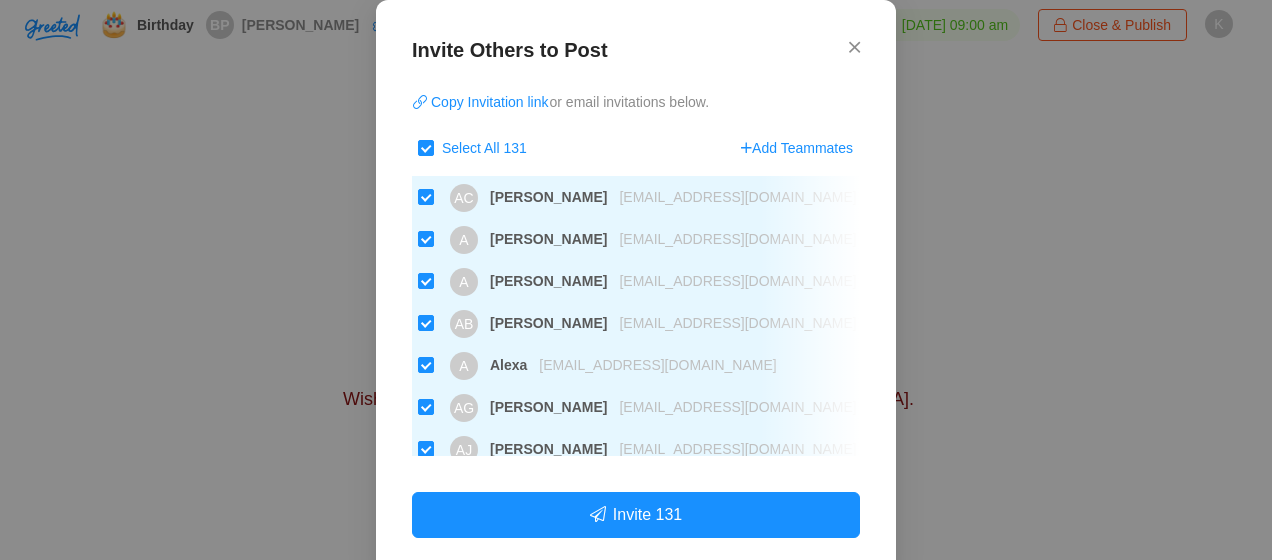 click on "Select All 131" at bounding box center (426, 148) 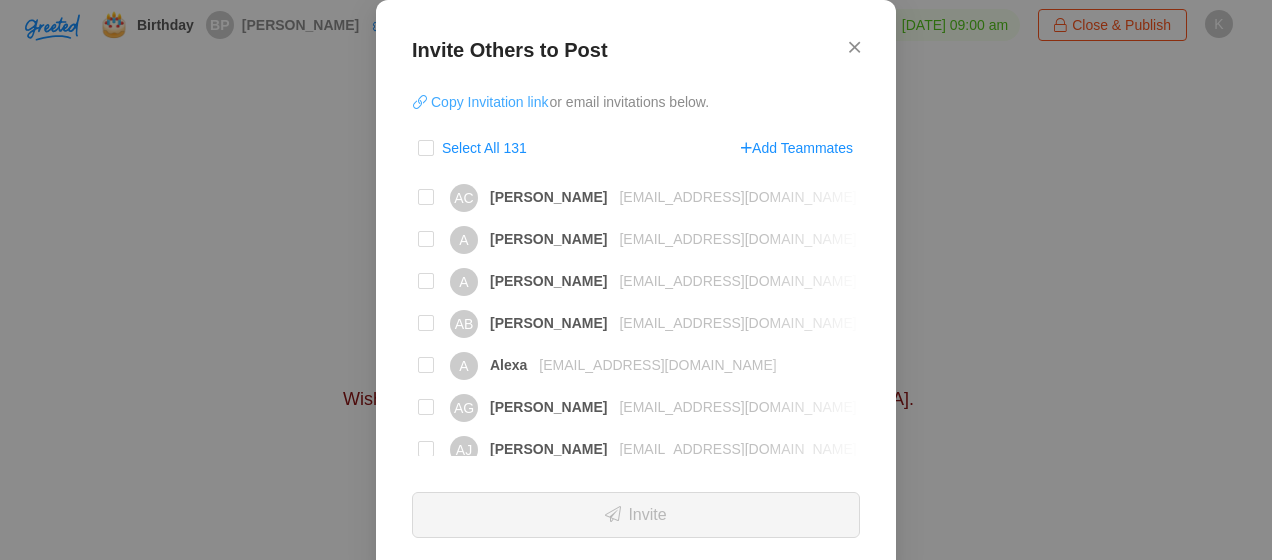 click on "Copy Invitation link" at bounding box center (481, 102) 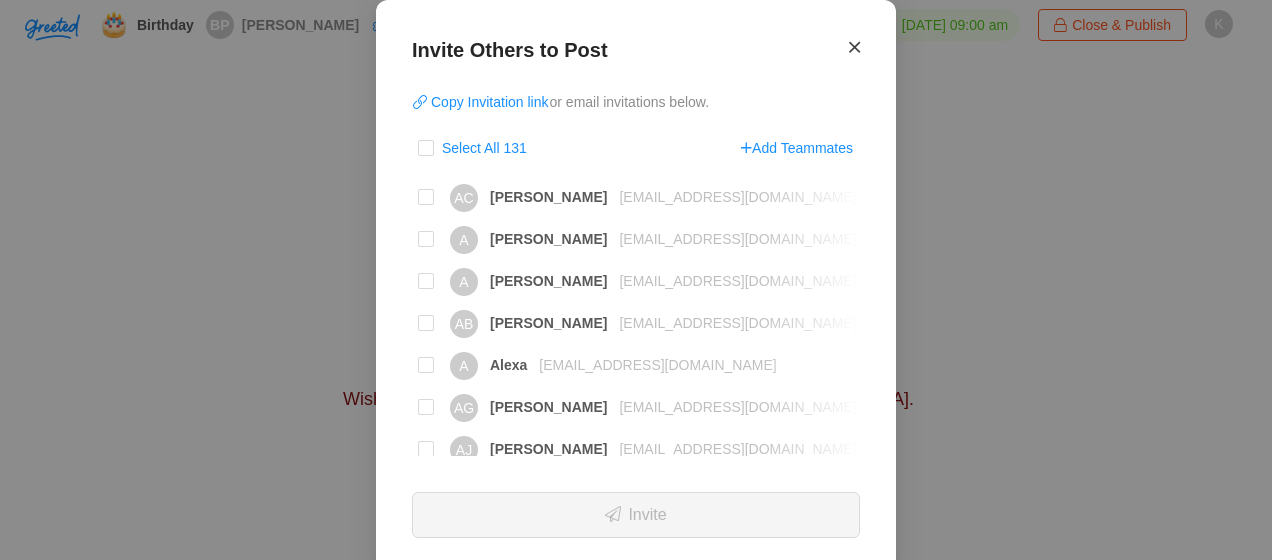 click at bounding box center [854, 47] 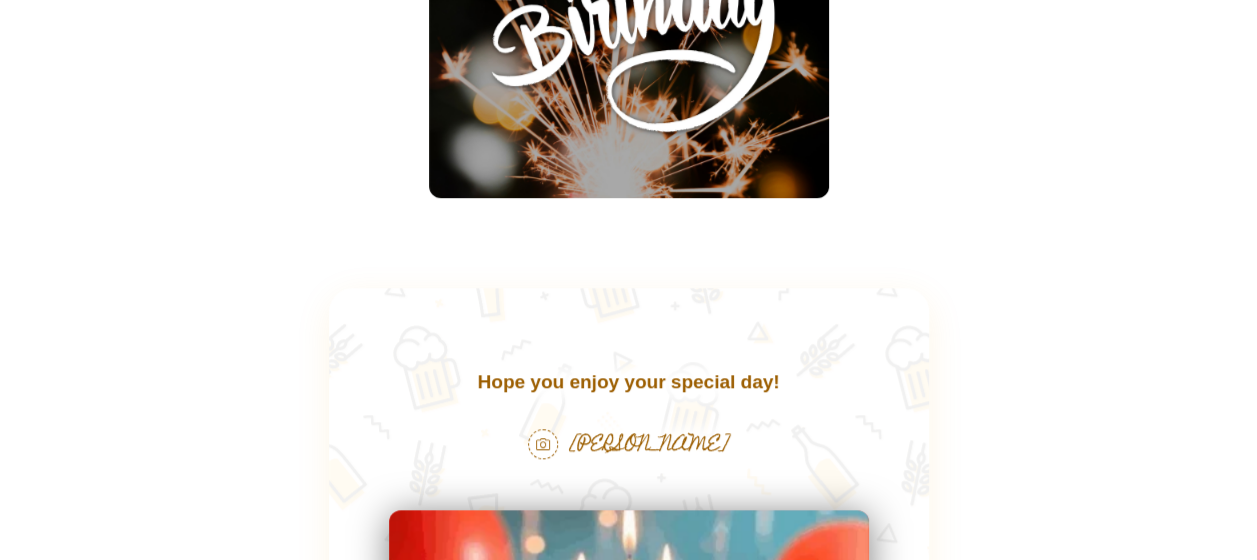 scroll, scrollTop: 0, scrollLeft: 0, axis: both 